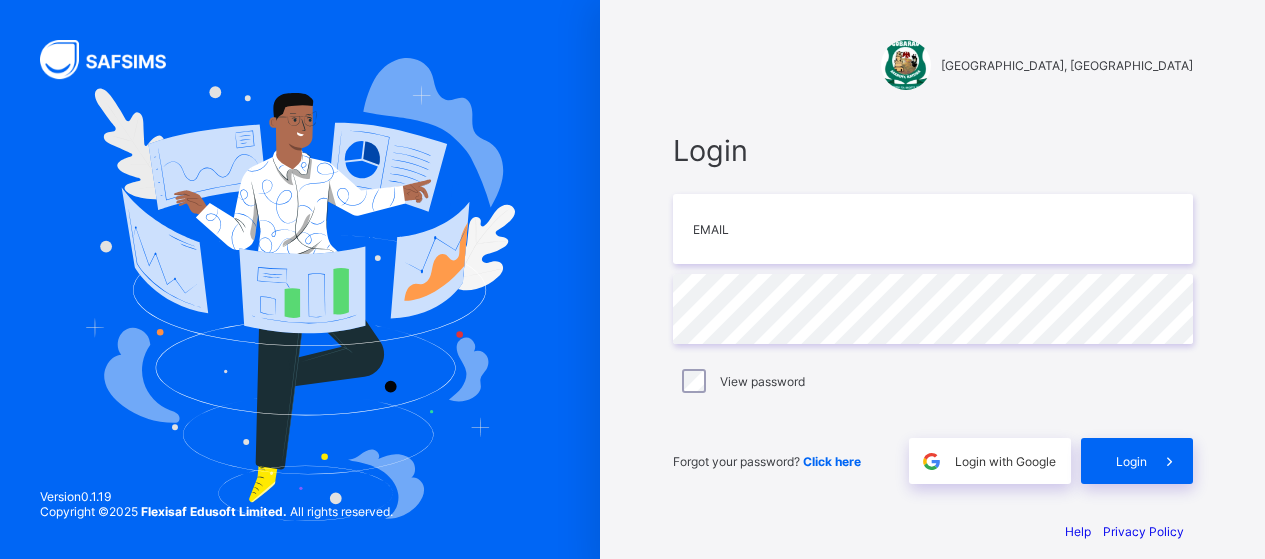 scroll, scrollTop: 0, scrollLeft: 0, axis: both 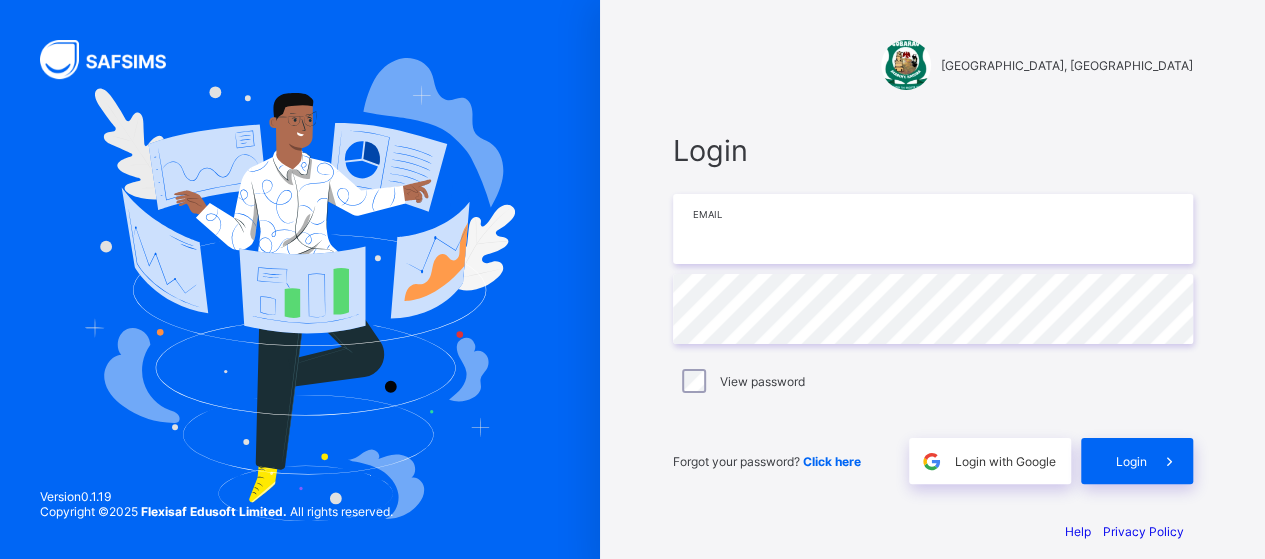 click at bounding box center [933, 229] 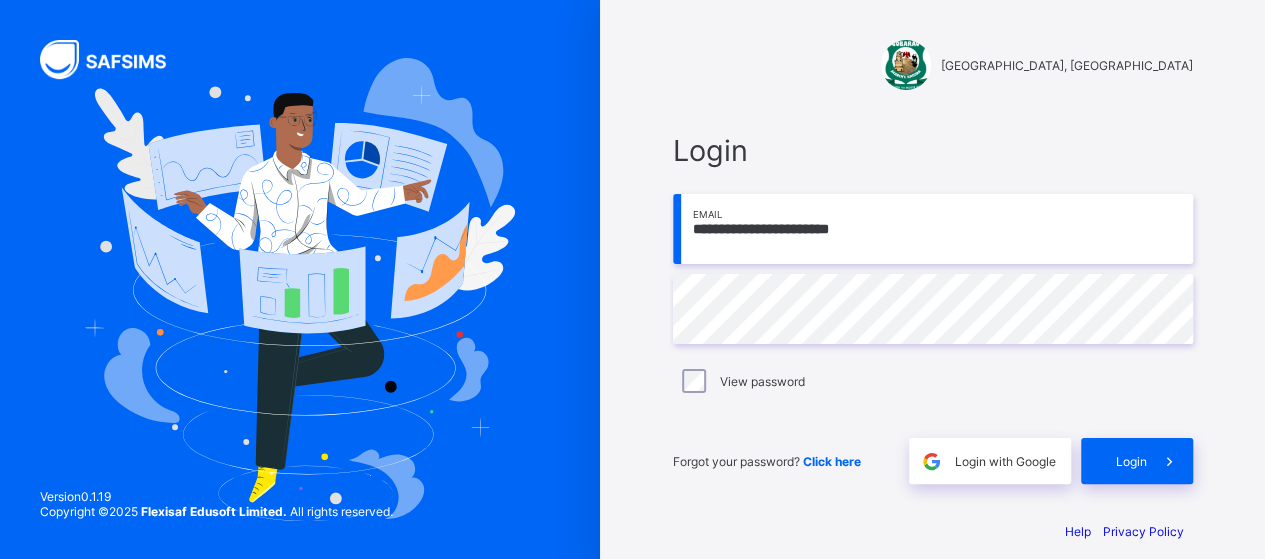 type on "**********" 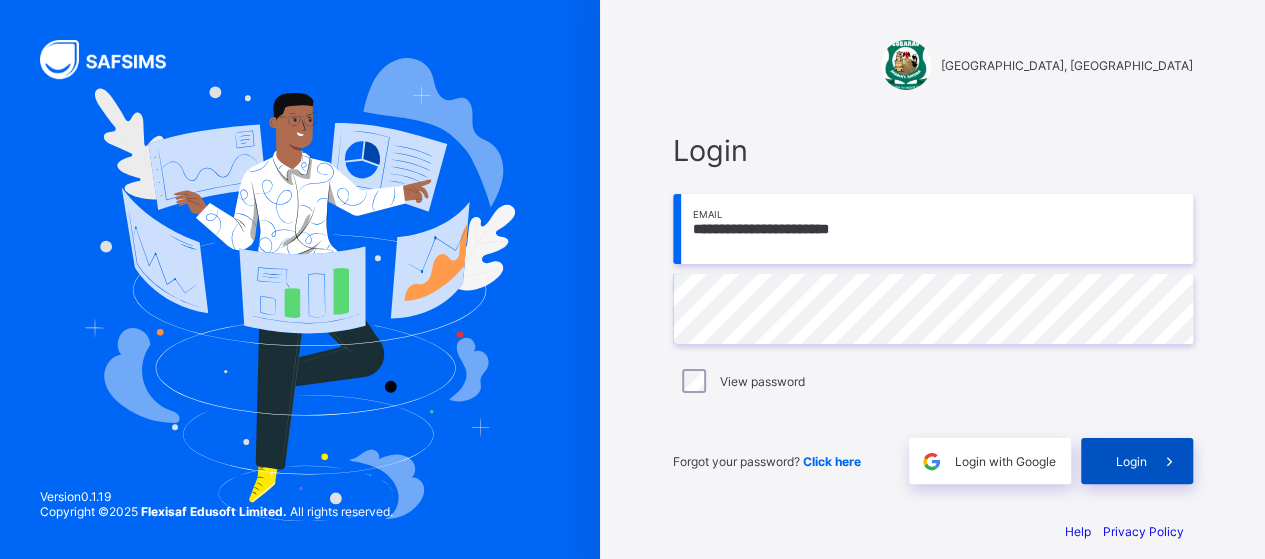 click on "Login" at bounding box center (1137, 461) 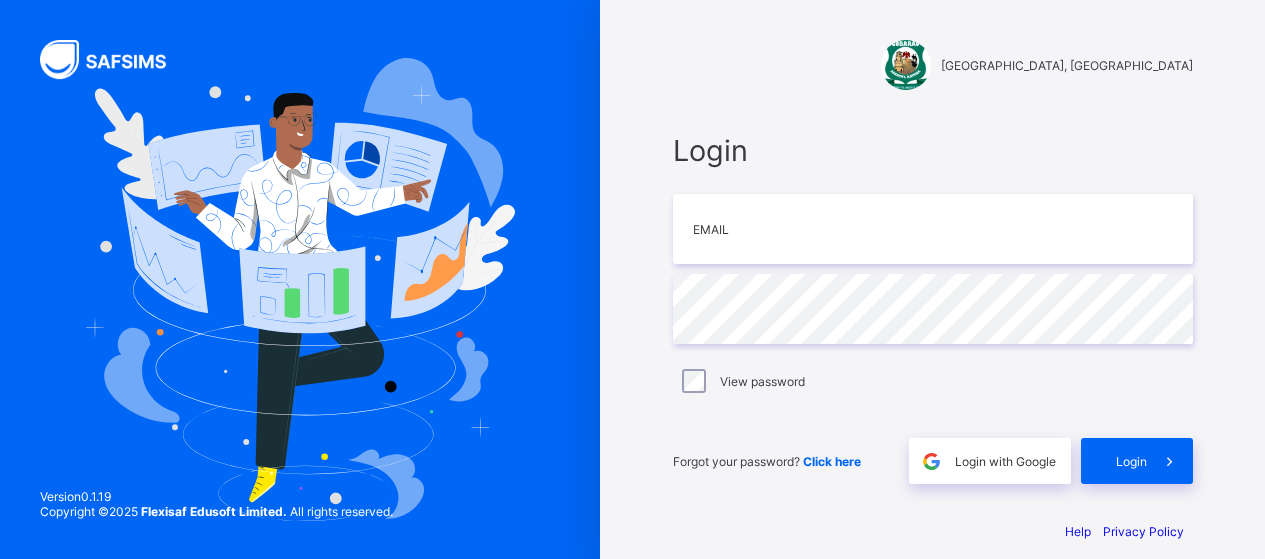 scroll, scrollTop: 0, scrollLeft: 0, axis: both 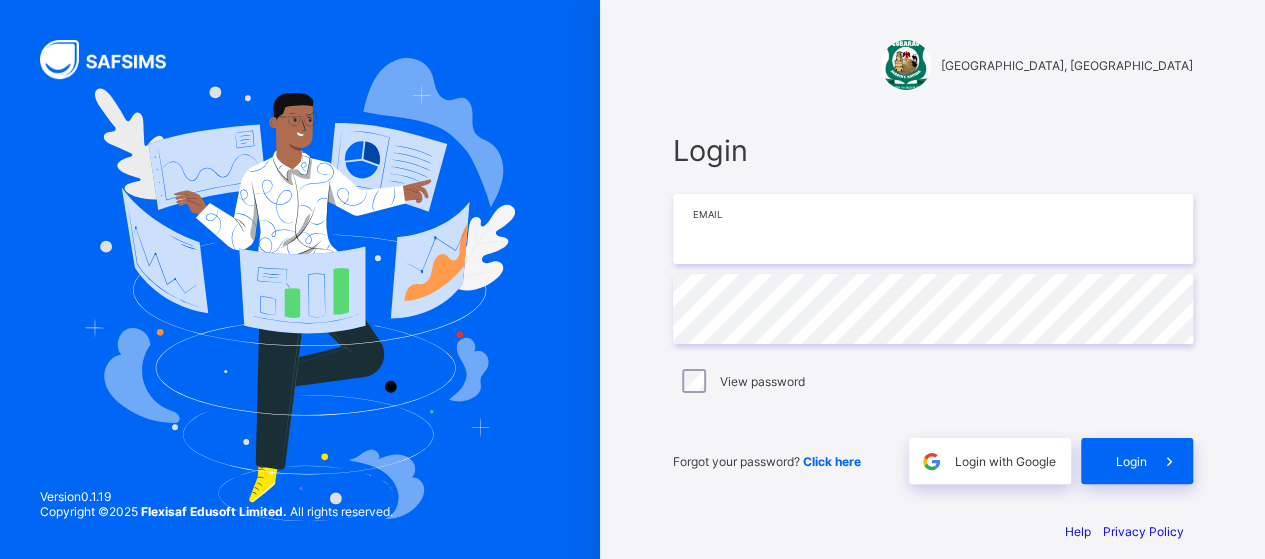 drag, startPoint x: 0, startPoint y: 0, endPoint x: 772, endPoint y: 231, distance: 805.81946 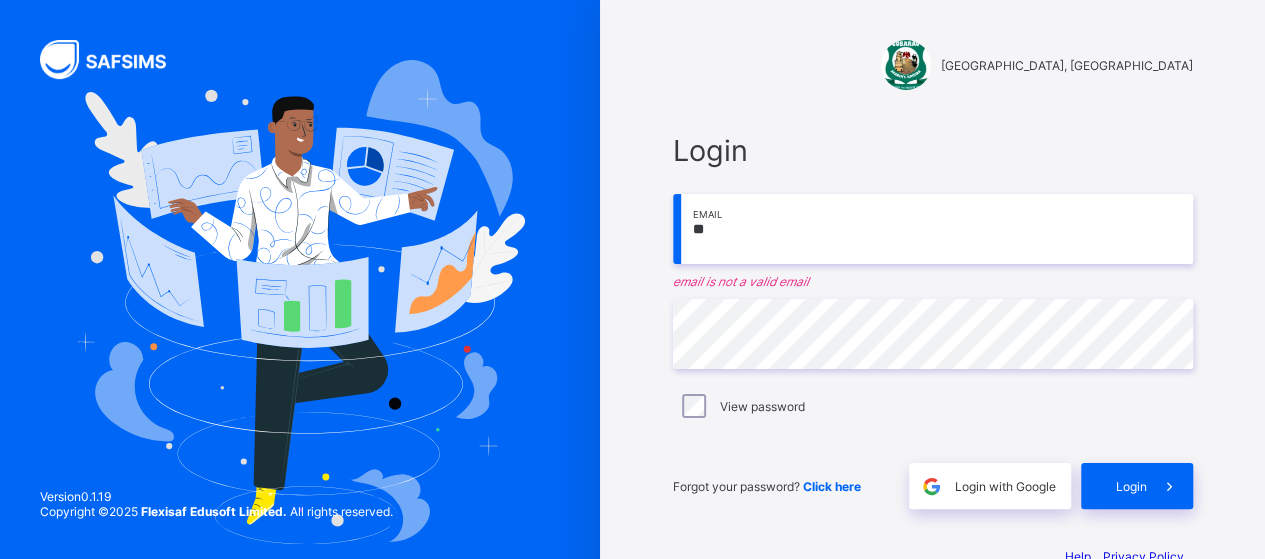type on "*" 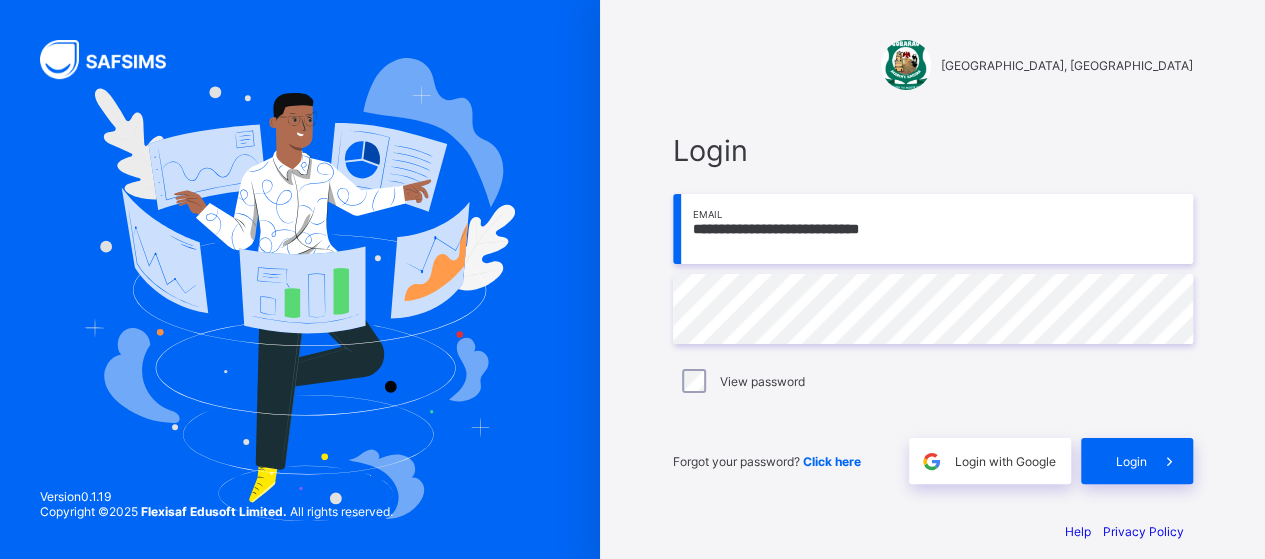 type on "**********" 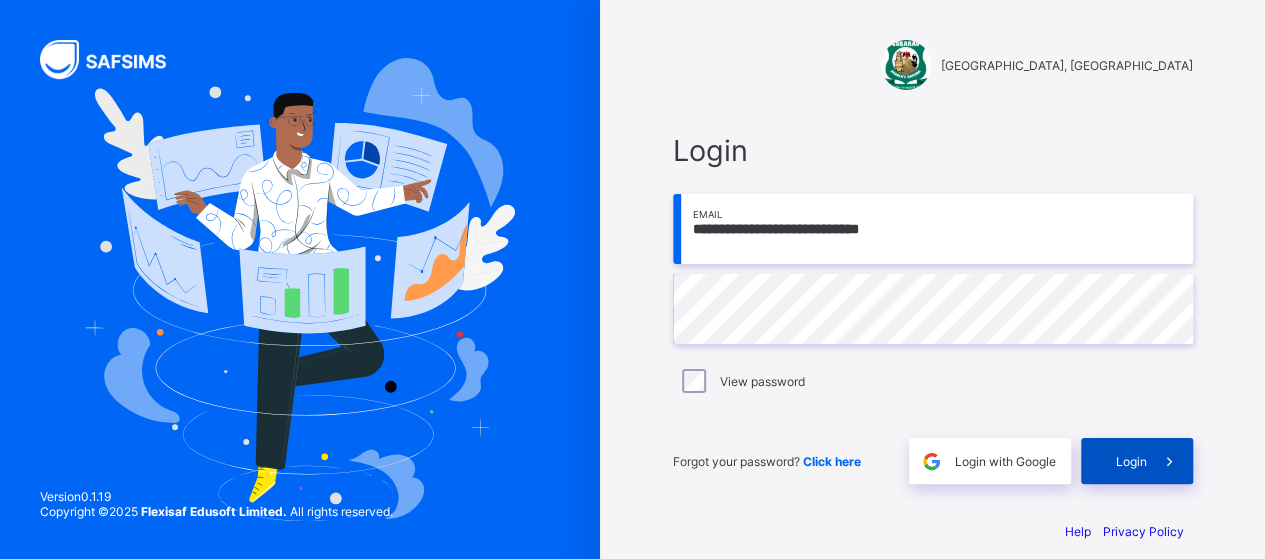 click on "Login" at bounding box center [1137, 461] 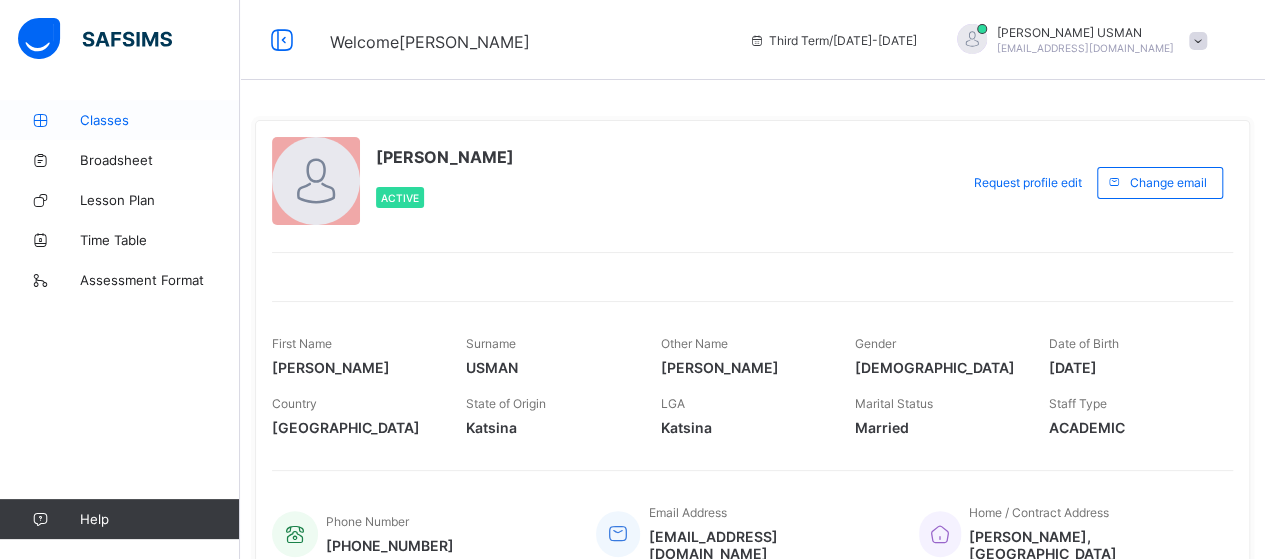 click on "Classes" at bounding box center [160, 120] 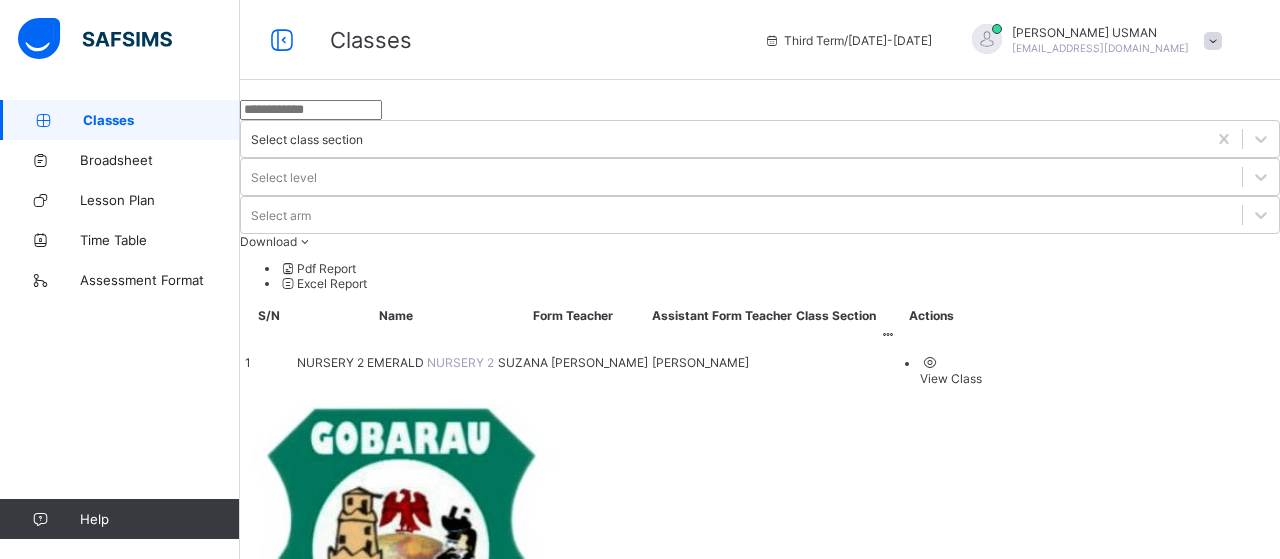 click on "NURSERY 2" at bounding box center (460, 362) 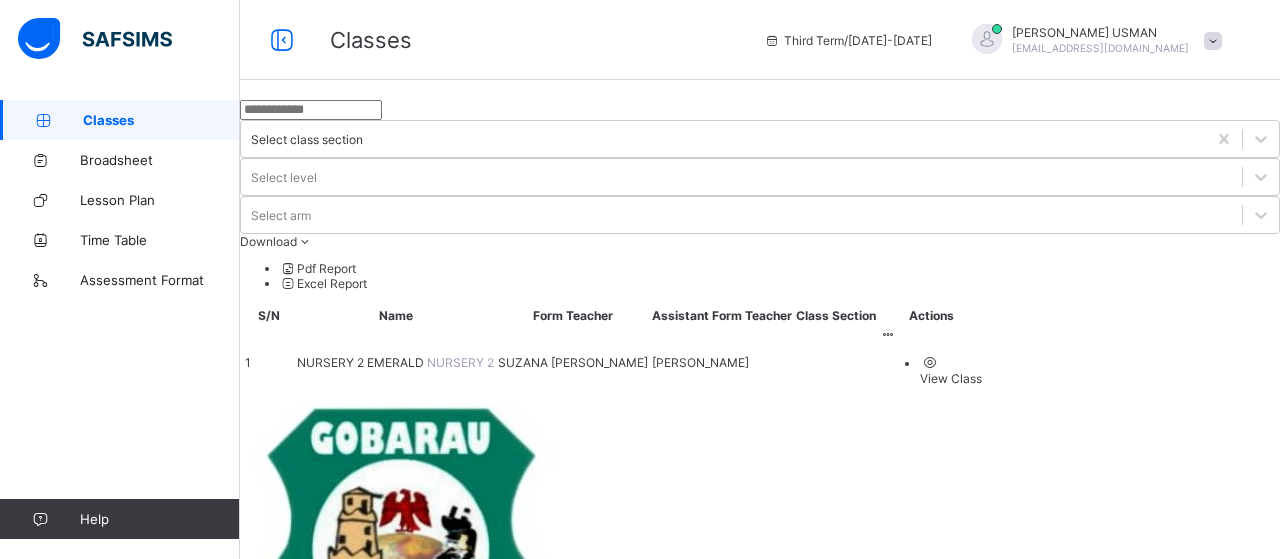 click on "View Class" at bounding box center (951, 370) 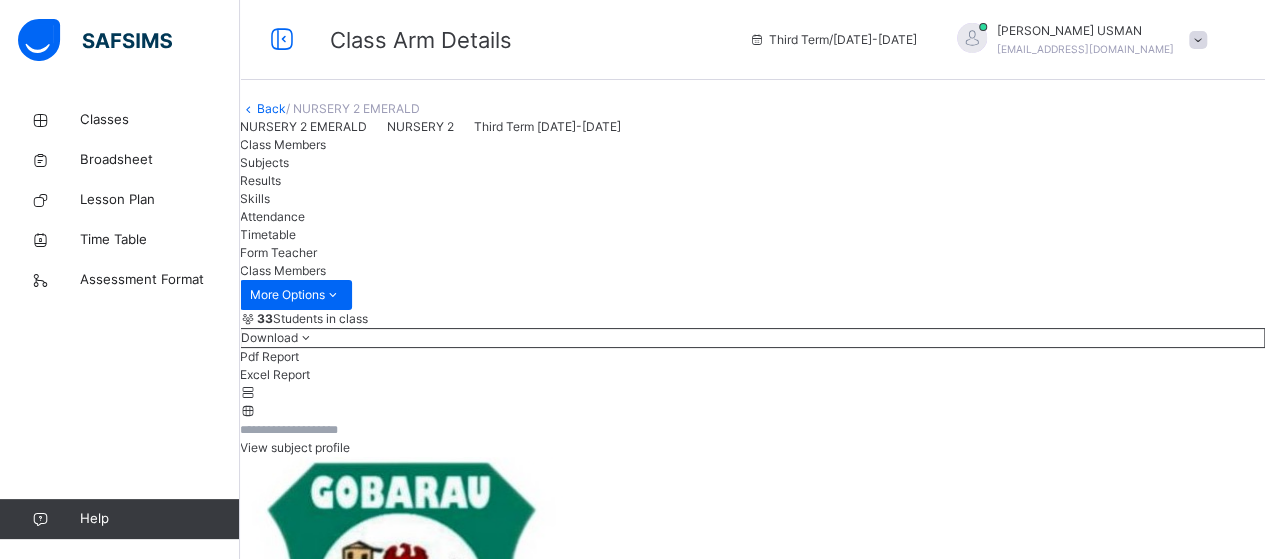 scroll, scrollTop: 216, scrollLeft: 0, axis: vertical 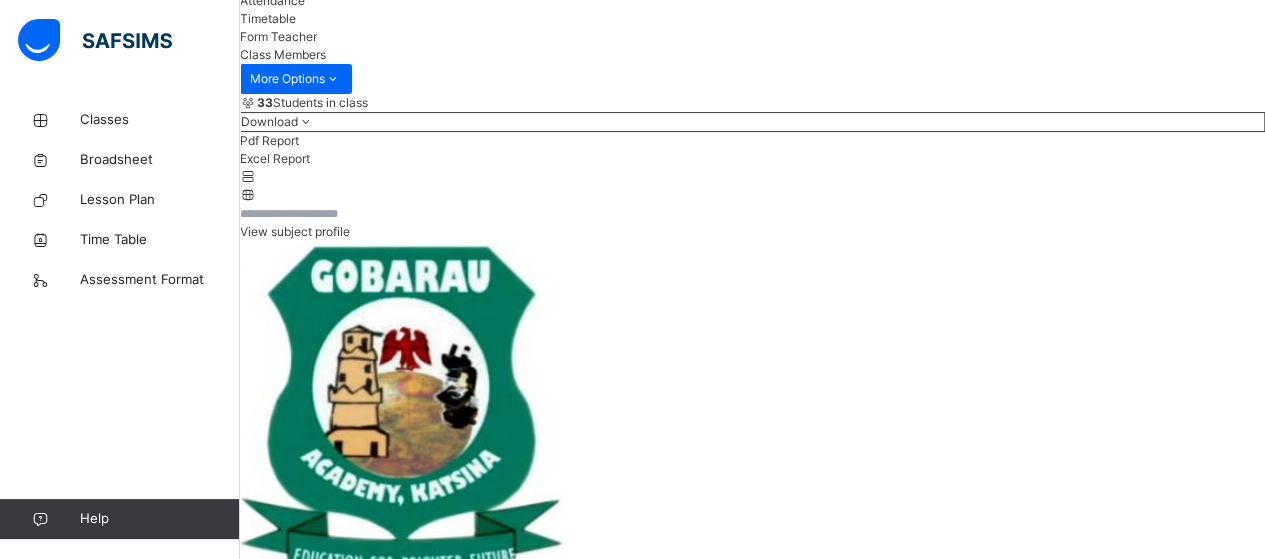 click on "Subjects" at bounding box center (264, -54) 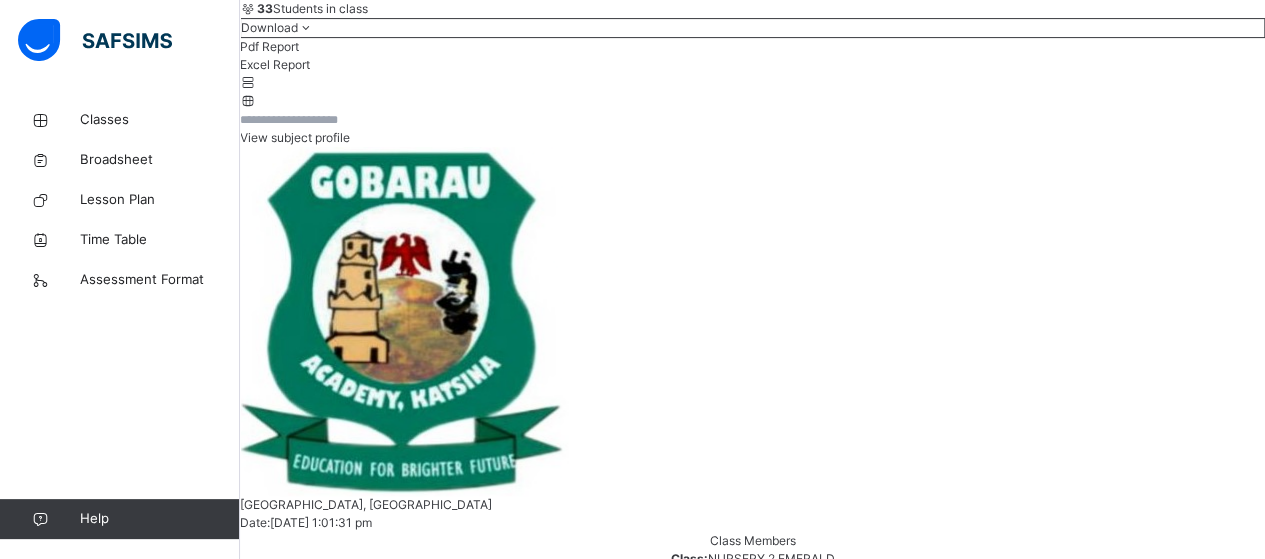 scroll, scrollTop: 306, scrollLeft: 0, axis: vertical 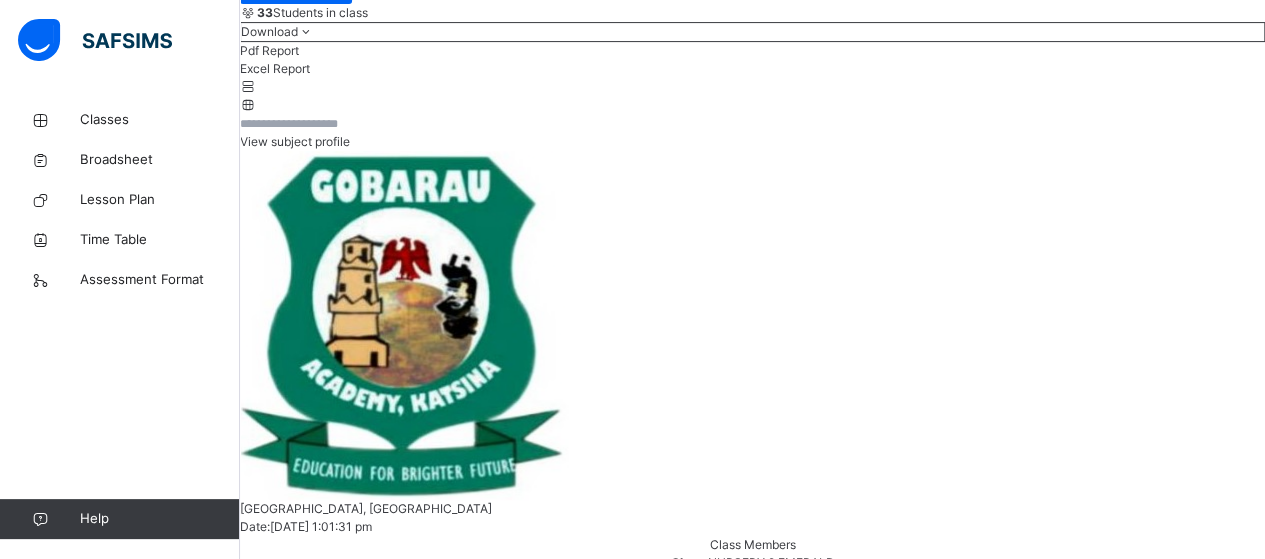 click on "Assess Students" at bounding box center [1203, 4576] 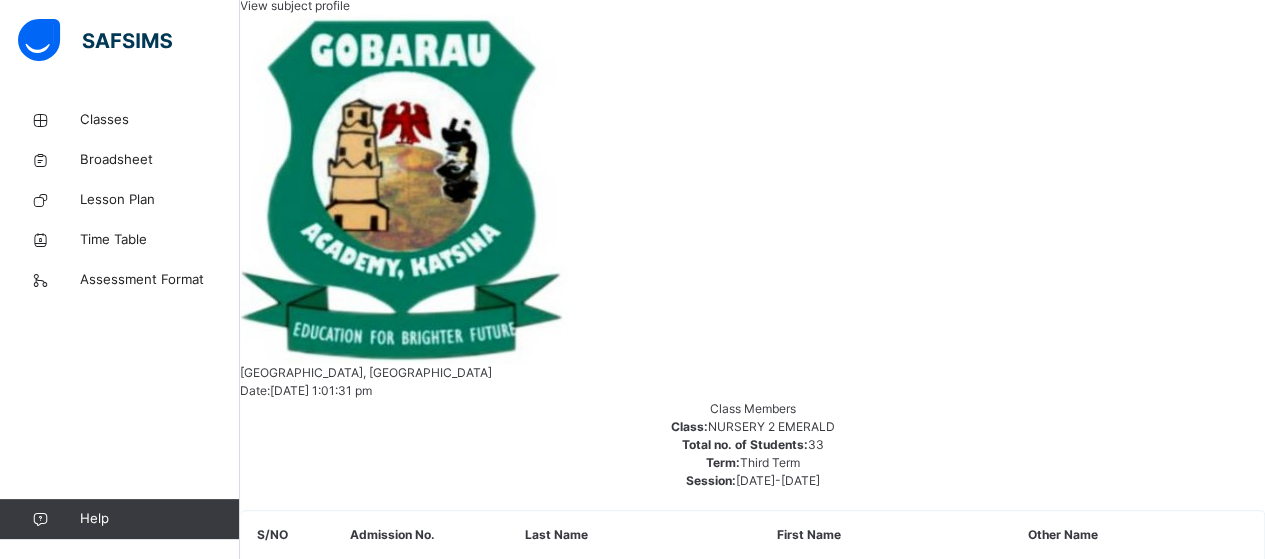 scroll, scrollTop: 443, scrollLeft: 0, axis: vertical 